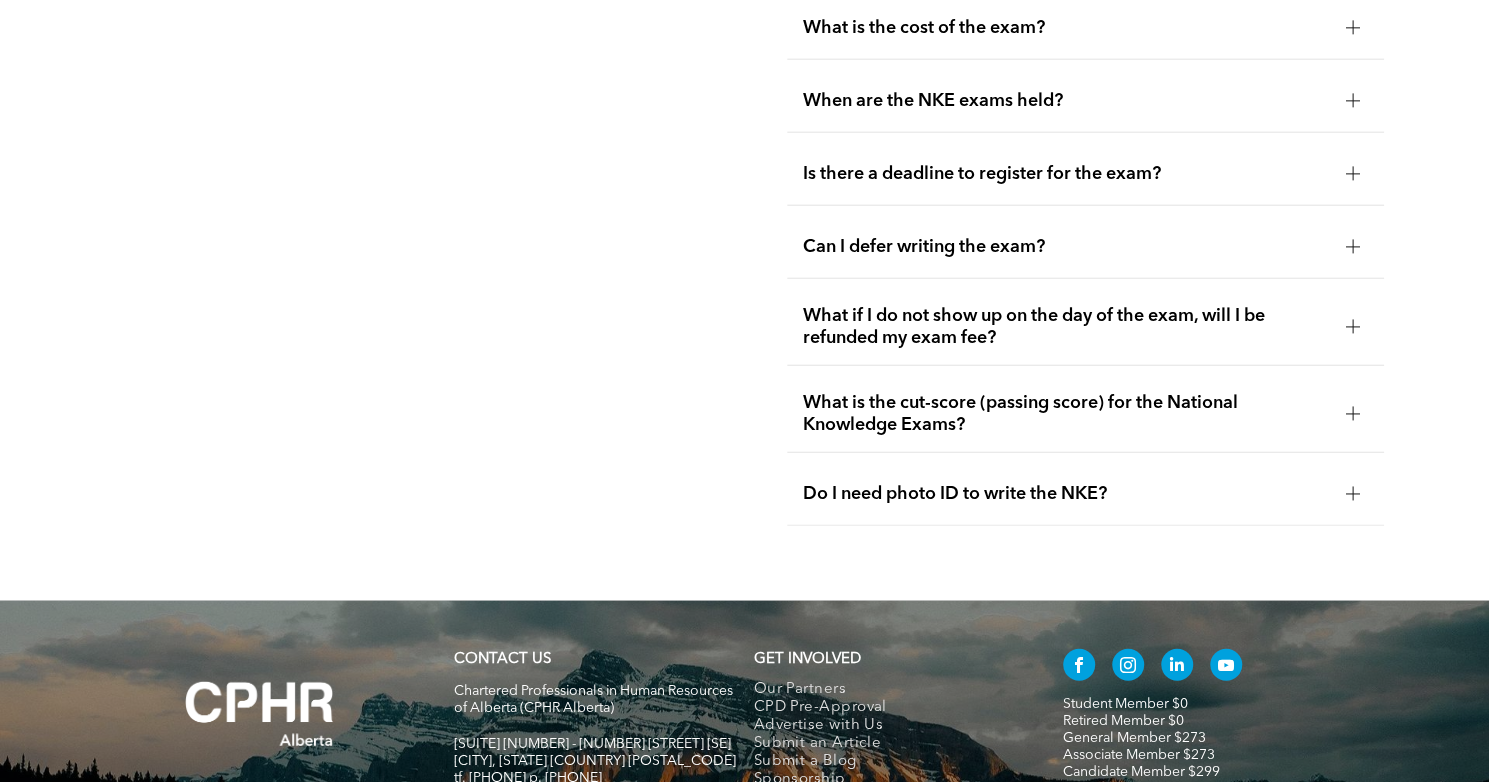 scroll, scrollTop: 2784, scrollLeft: 0, axis: vertical 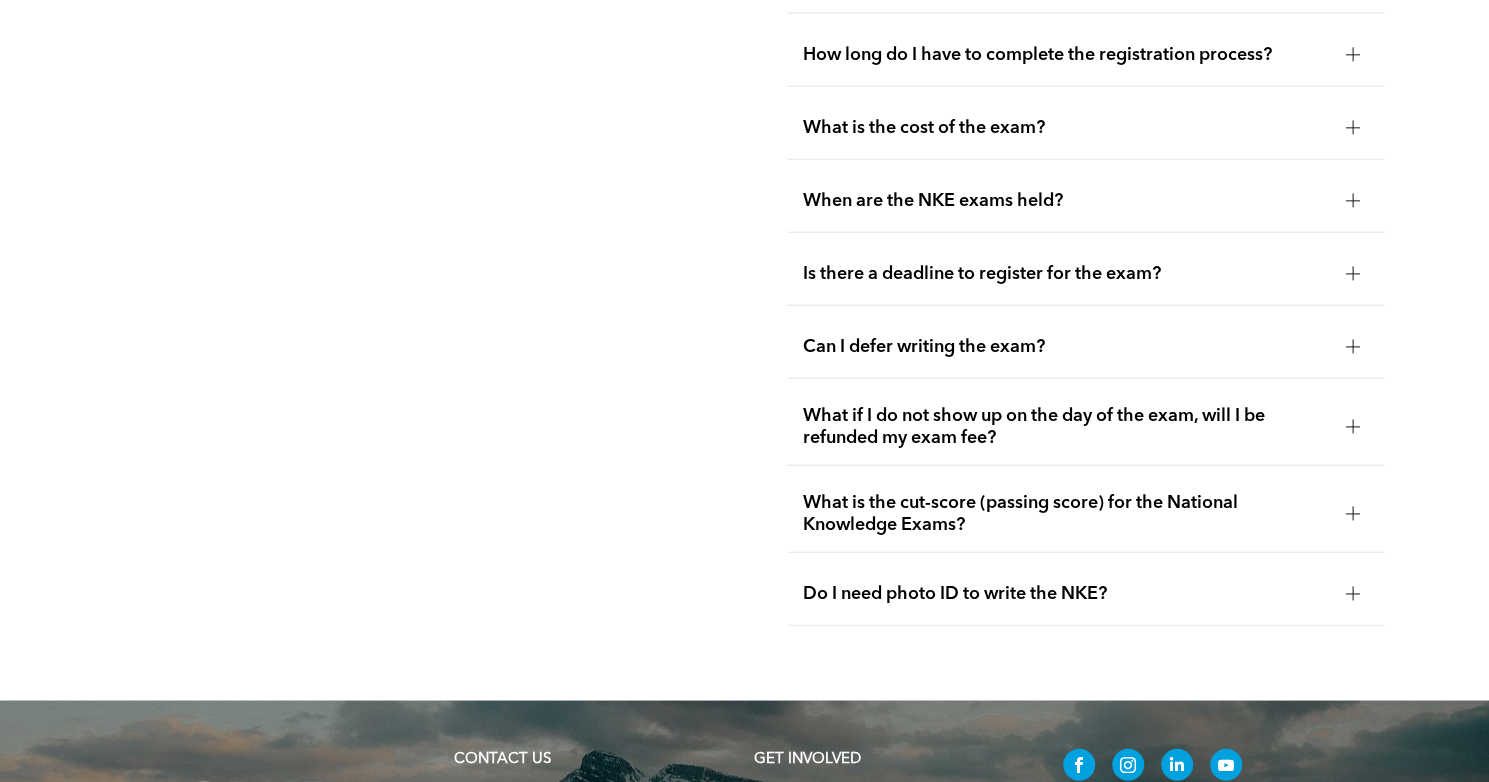 click on "What is the cut-score (passing score) for the National Knowledge Exams?" at bounding box center (1066, 514) 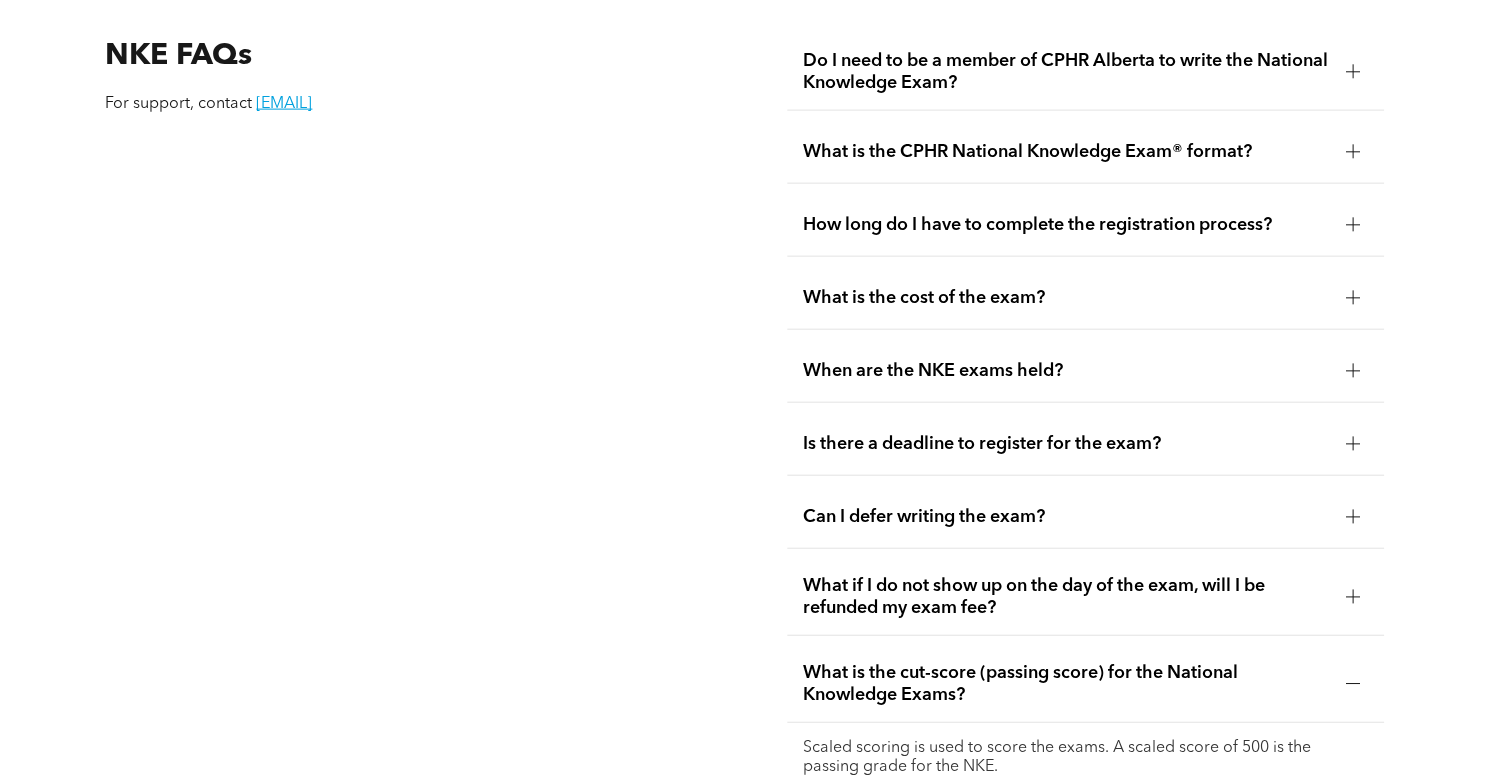 scroll, scrollTop: 2584, scrollLeft: 0, axis: vertical 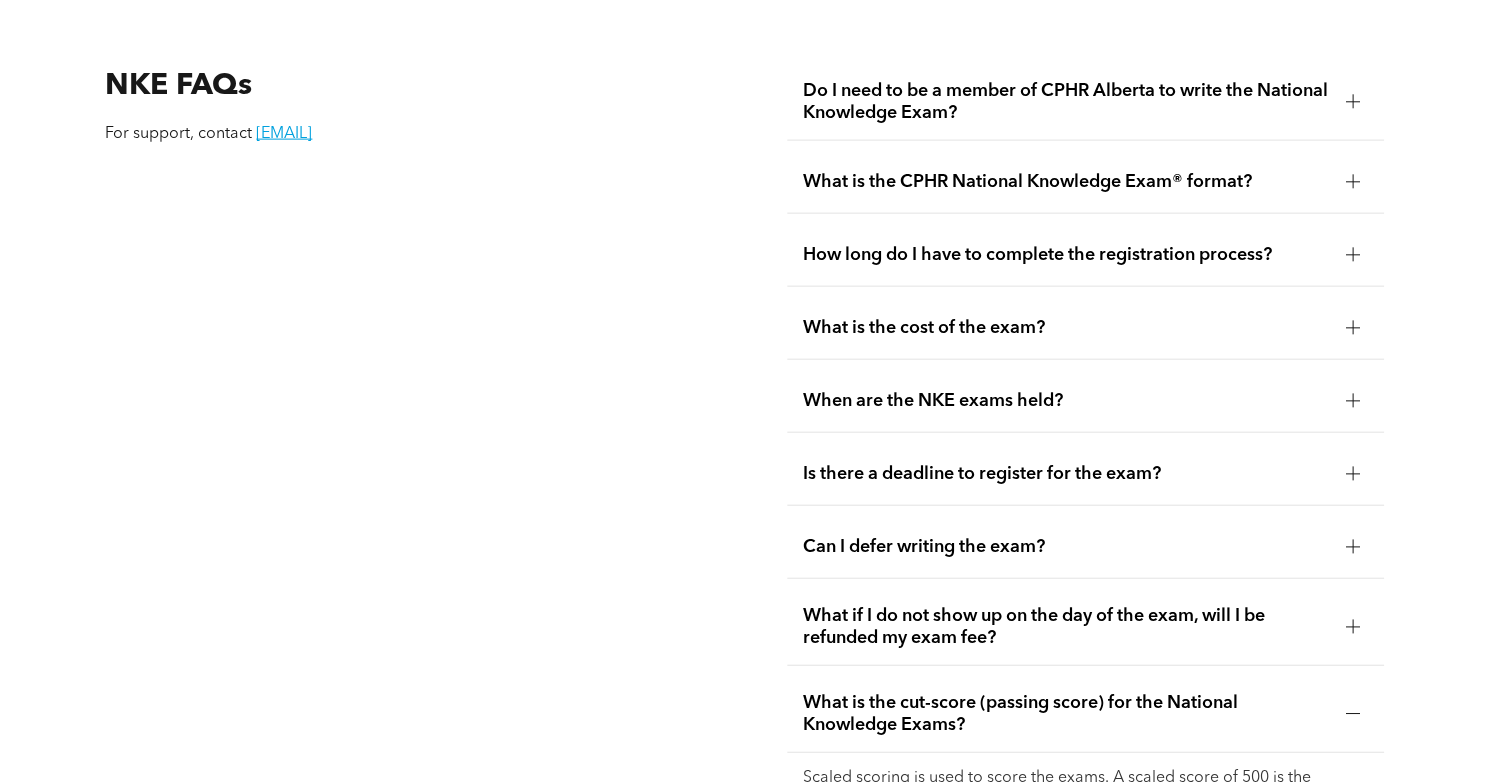 click on "Is there a deadline to register for the exam?" at bounding box center (1066, 474) 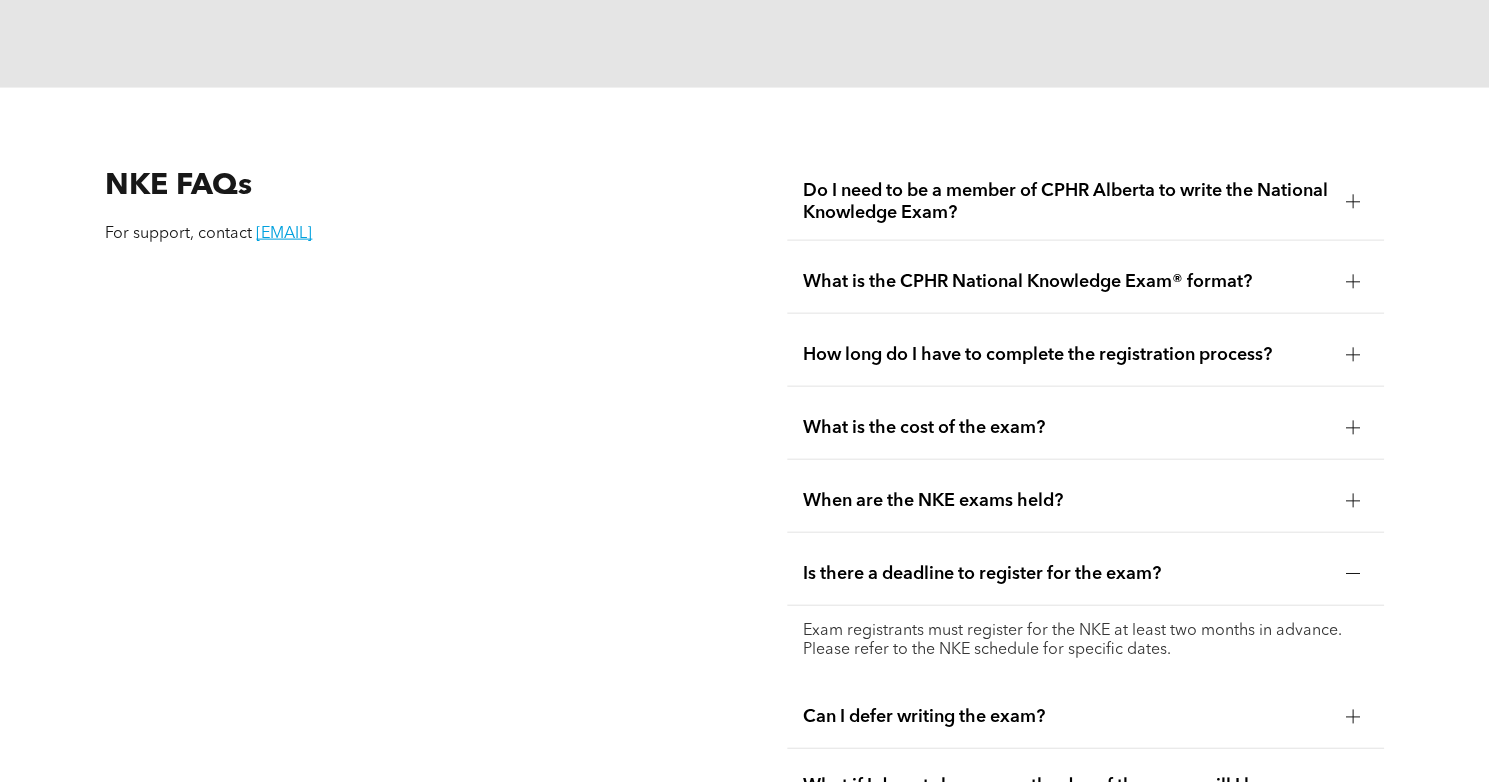 scroll, scrollTop: 2384, scrollLeft: 0, axis: vertical 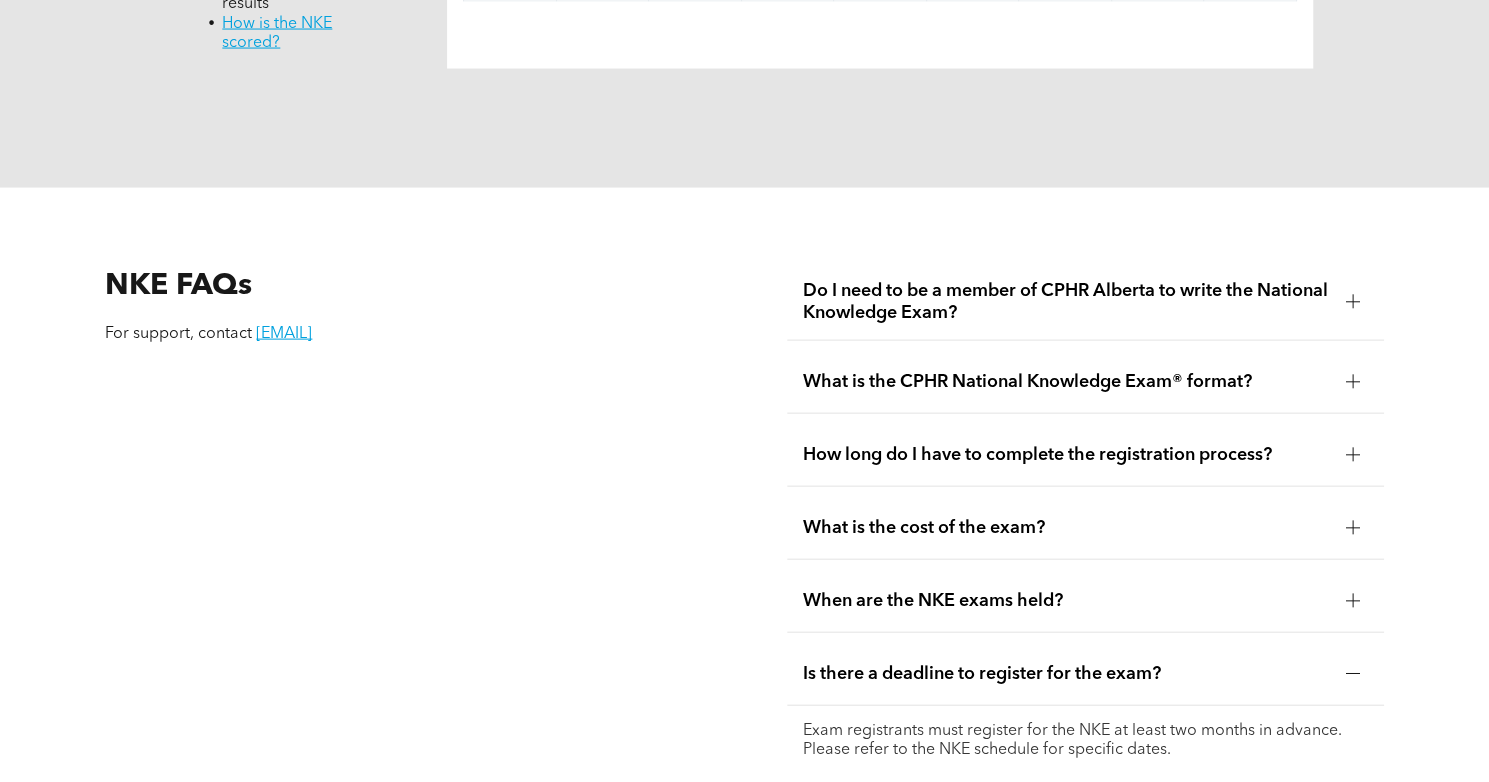 click on "When are the NKE exams held?" at bounding box center (1085, 601) 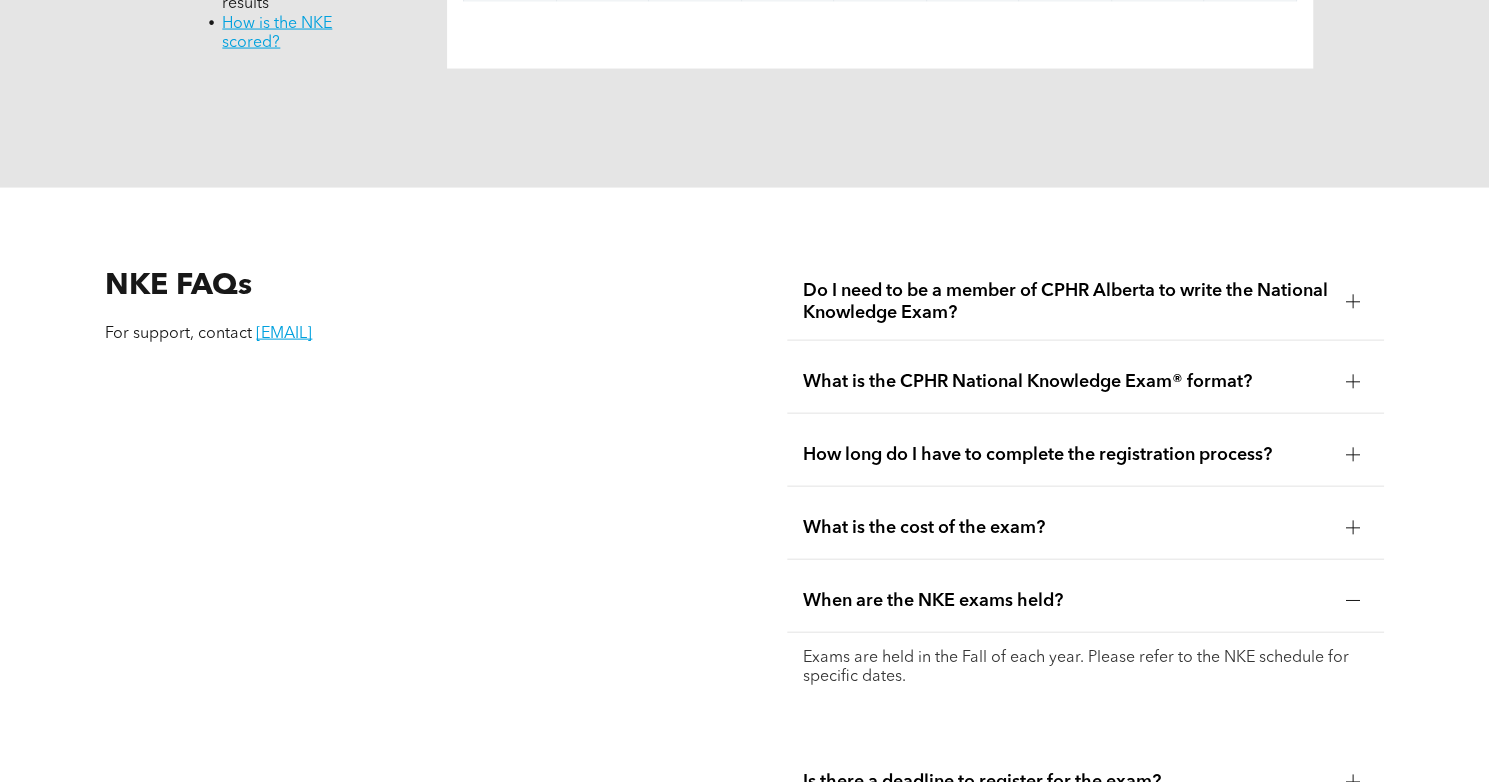 click on "What is the cost of the exam?" at bounding box center [1085, 528] 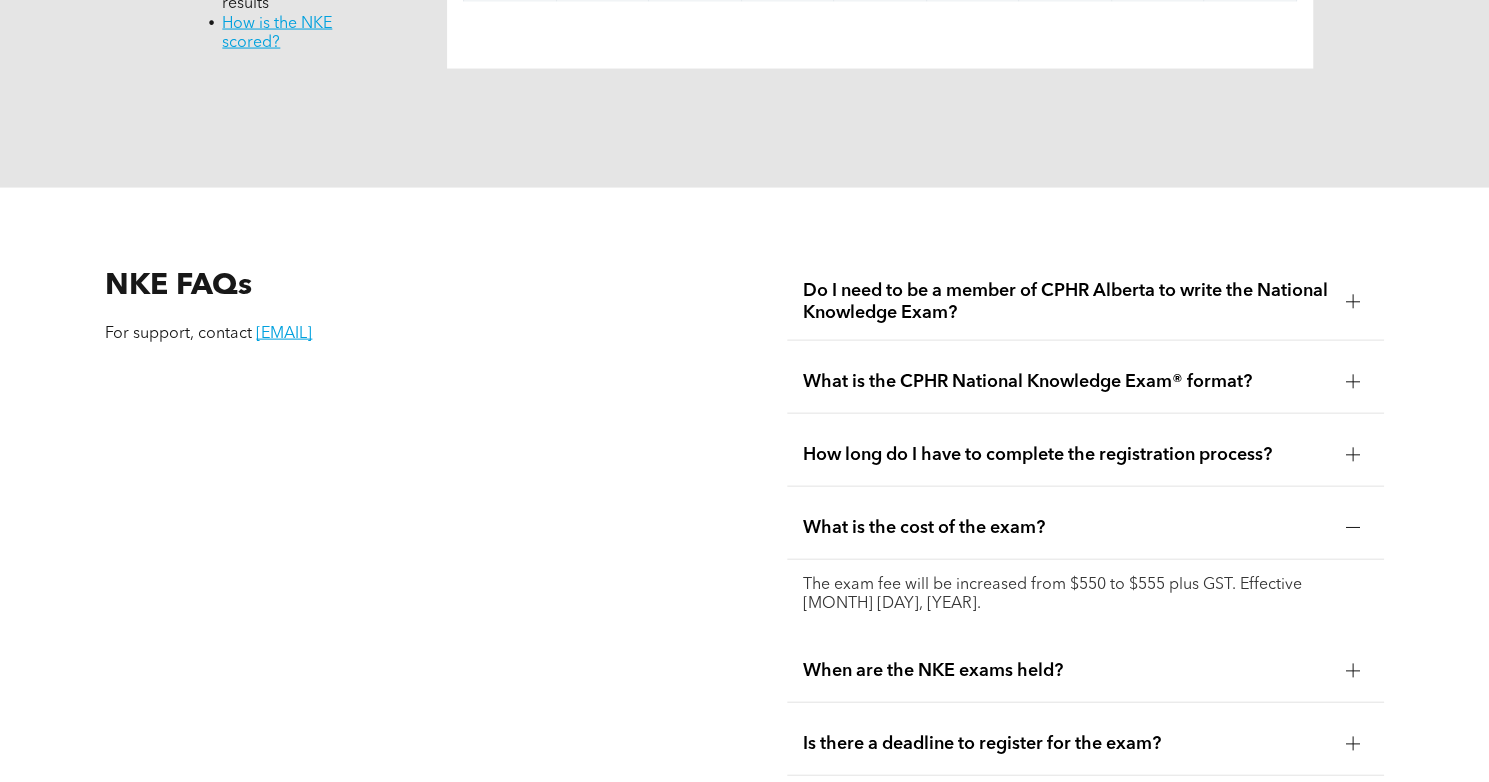 click on "How long do I have to complete the registration process?" at bounding box center [1066, 455] 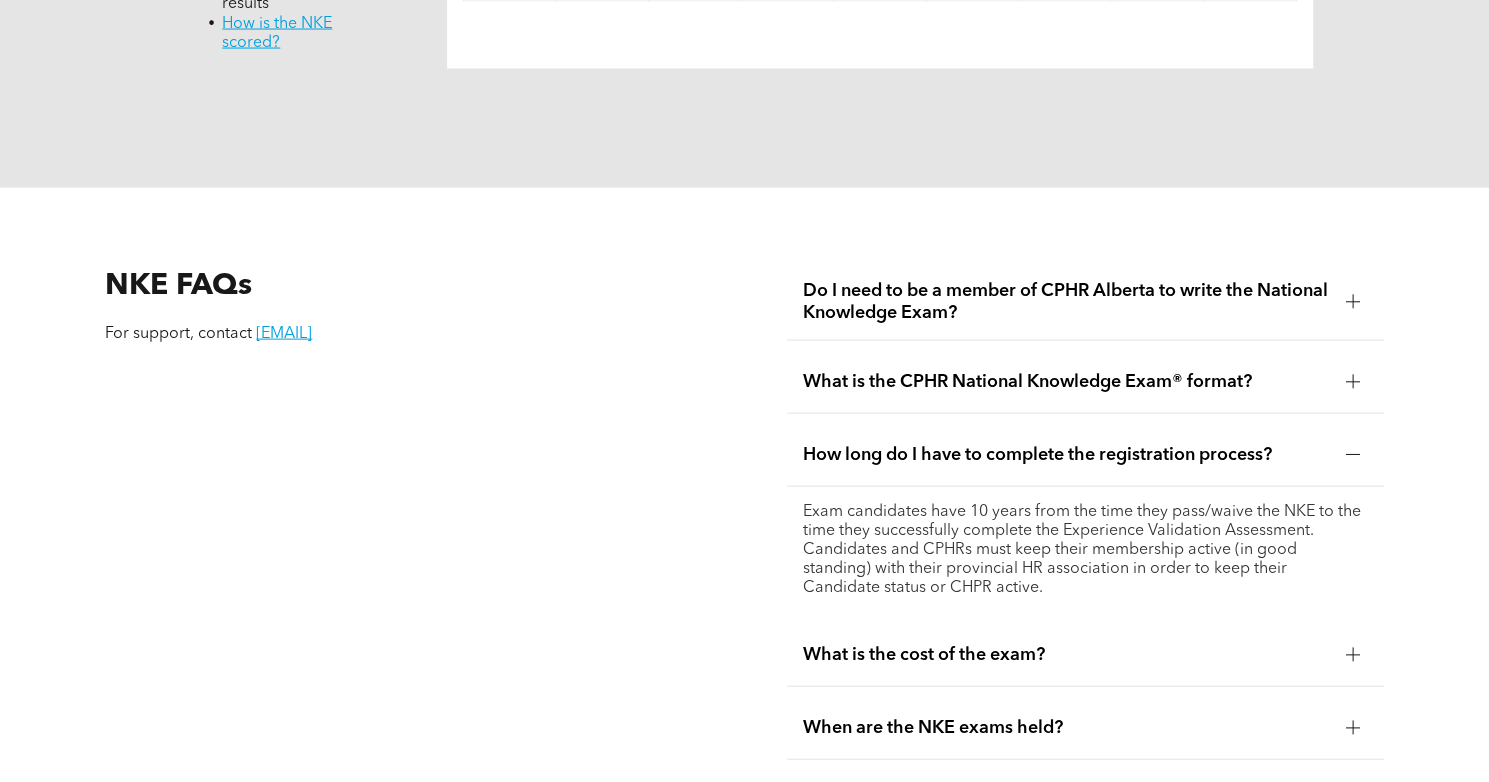 click on "How long do I have to complete the registration process?" at bounding box center [1066, 455] 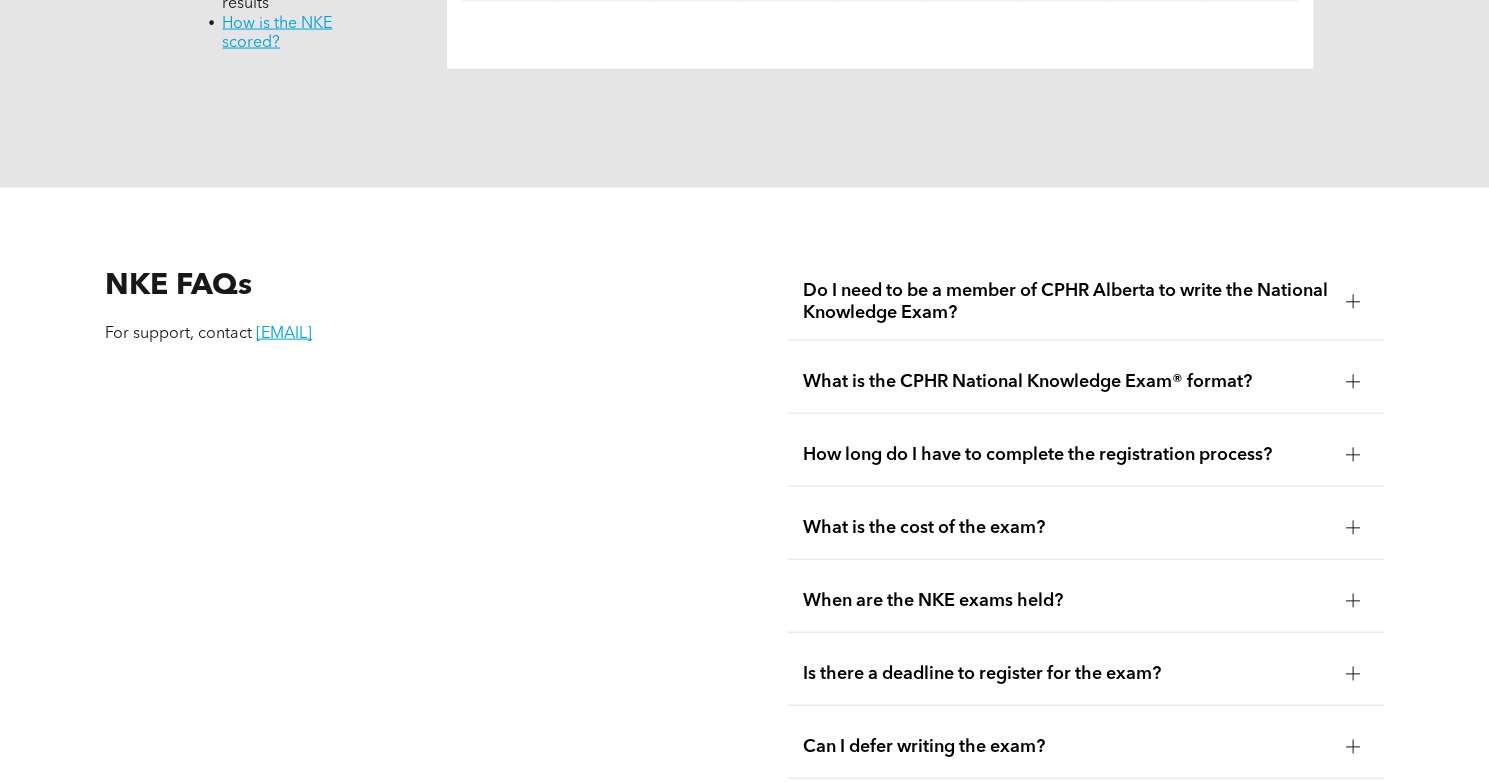 click on "What is the CPHR National Knowledge Exam® format?" at bounding box center (1066, 382) 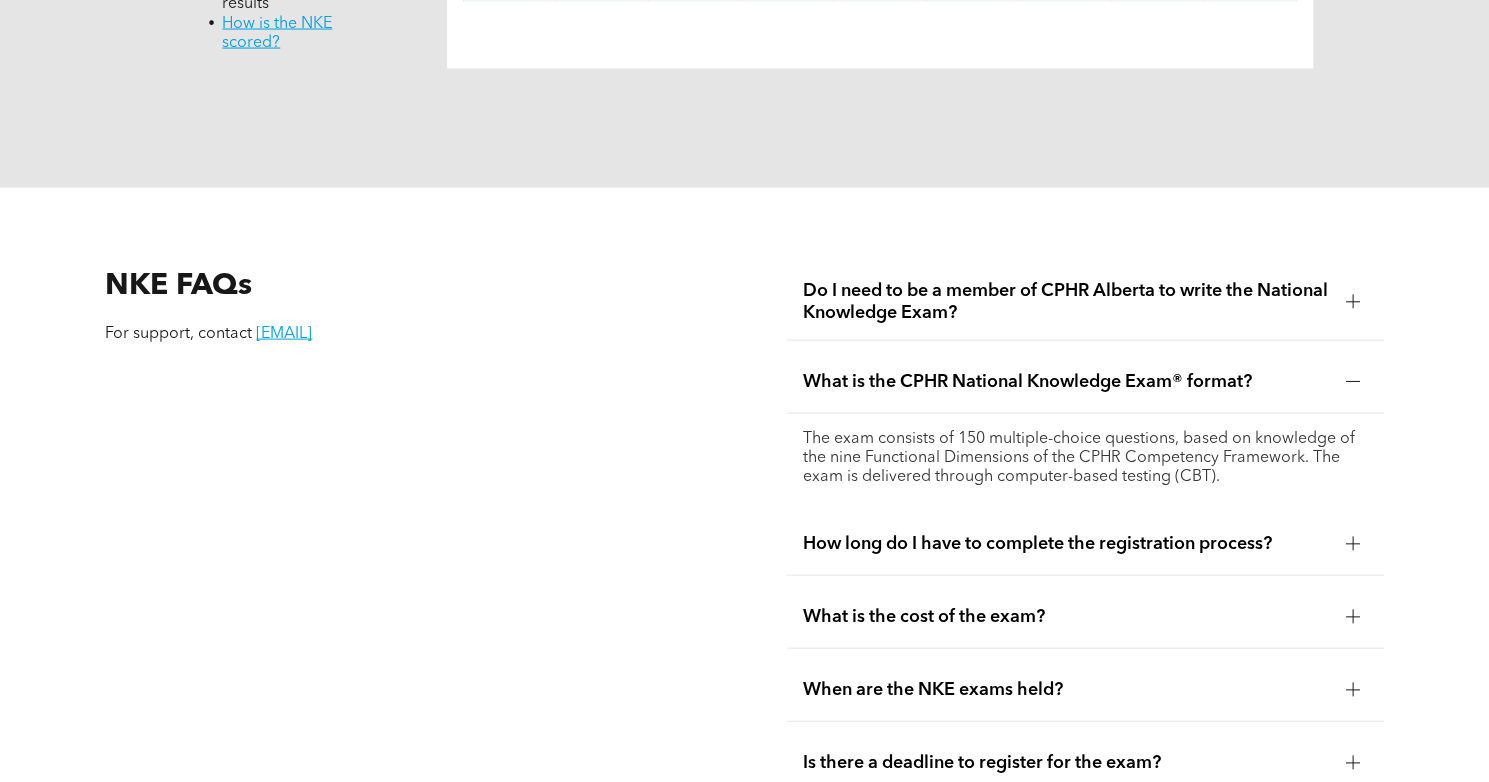 click on "Do I need to be a member of CPHR Alberta to write the National Knowledge Exam?" at bounding box center (1066, 302) 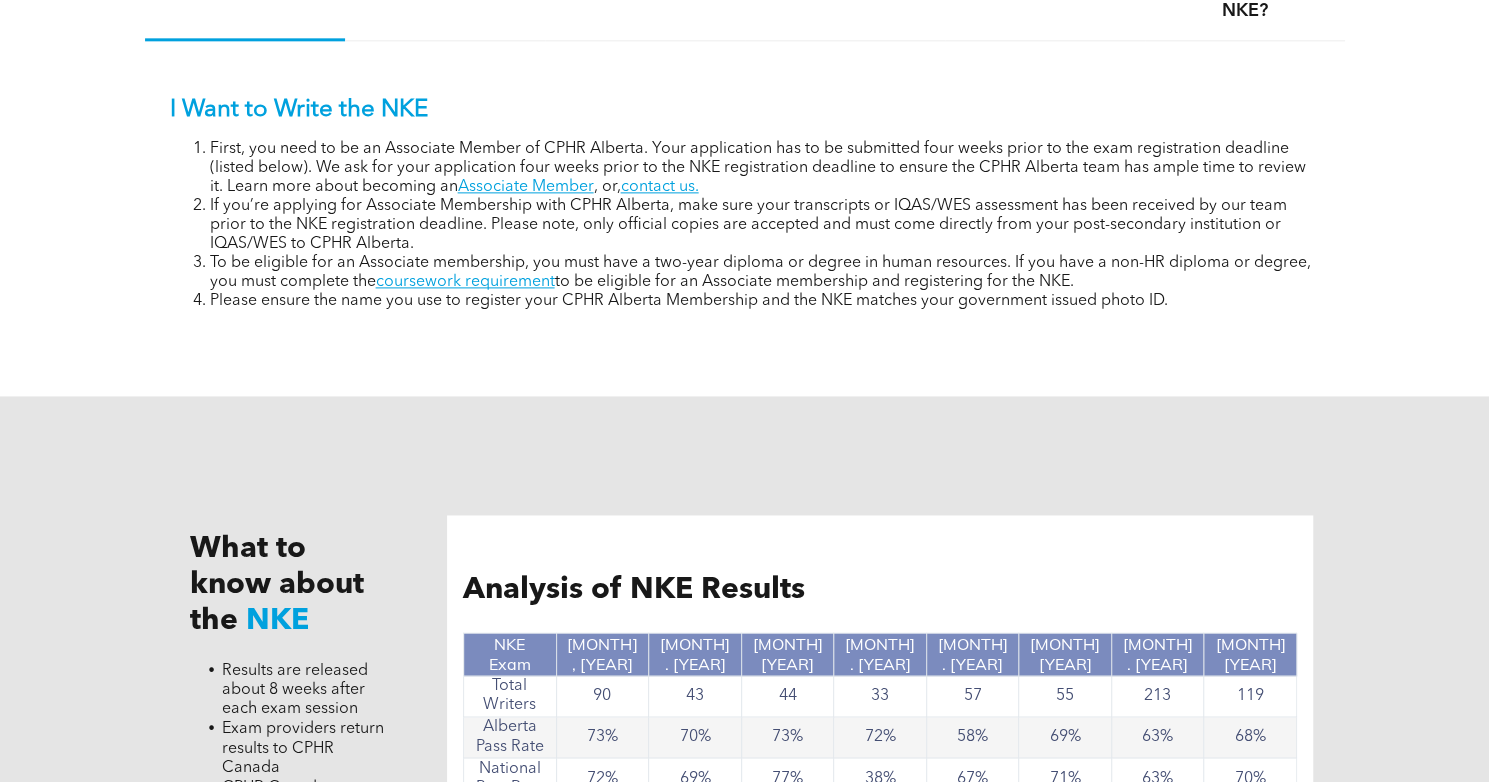scroll, scrollTop: 1384, scrollLeft: 0, axis: vertical 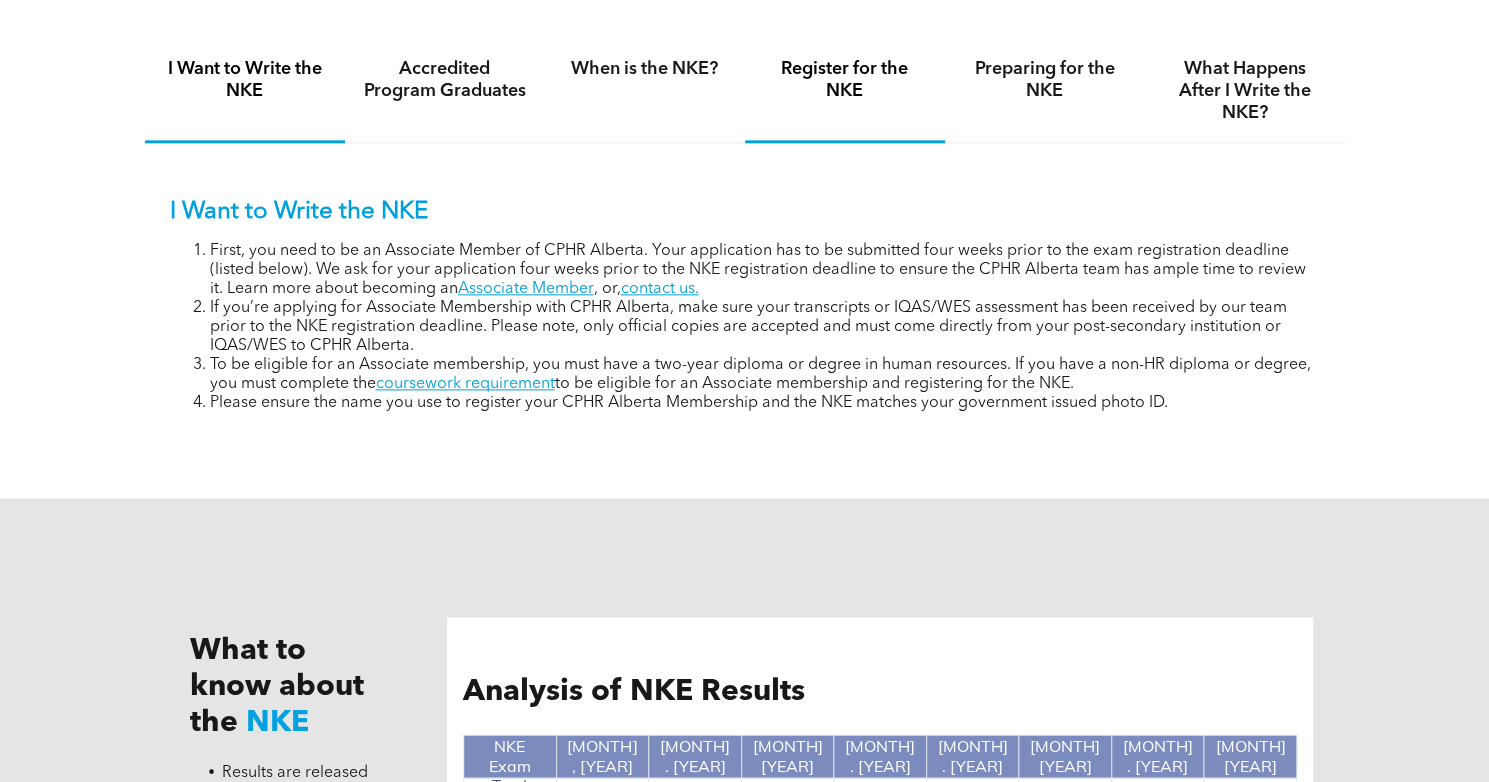 click on "Register for the NKE" at bounding box center [845, 80] 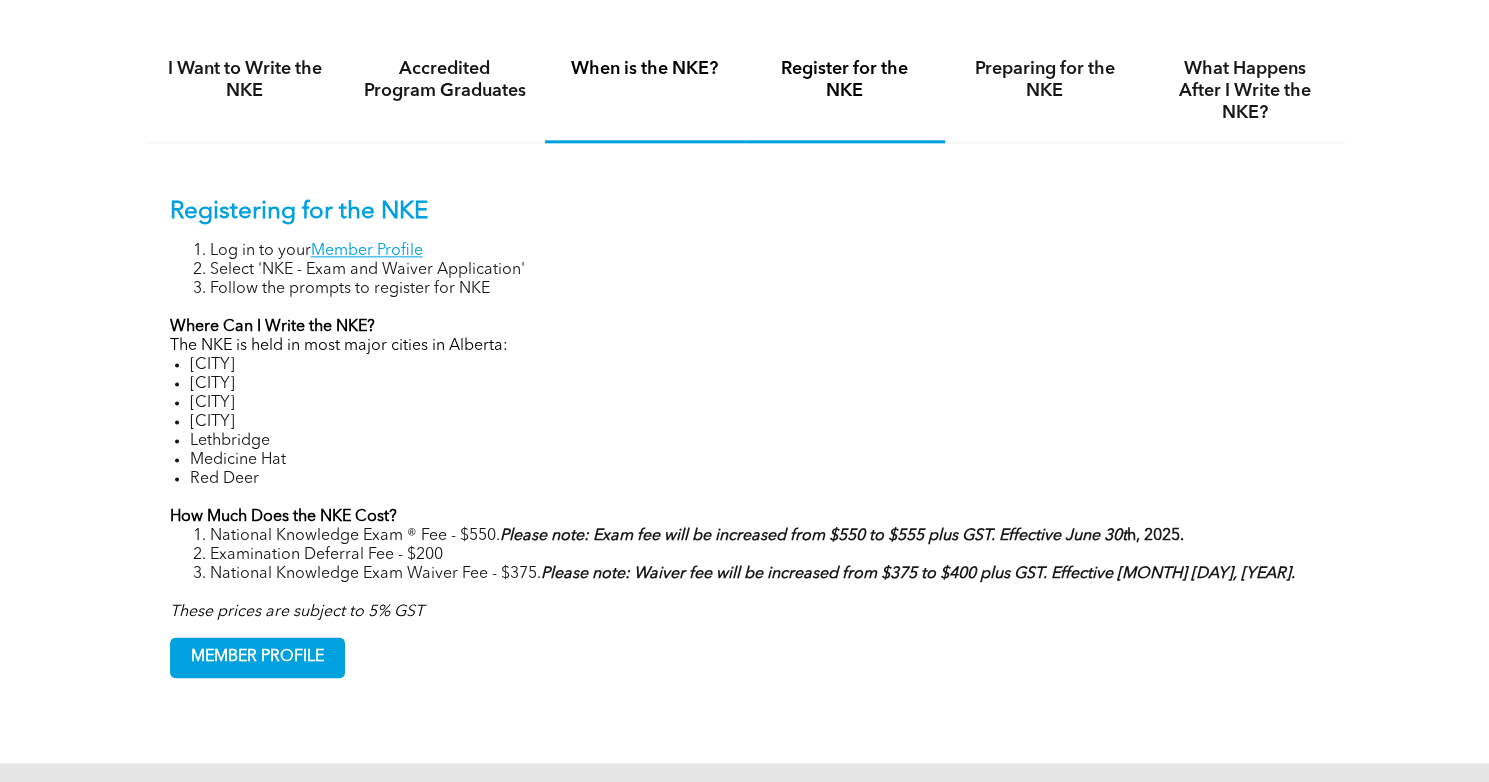 click on "When is the NKE?" at bounding box center [645, 69] 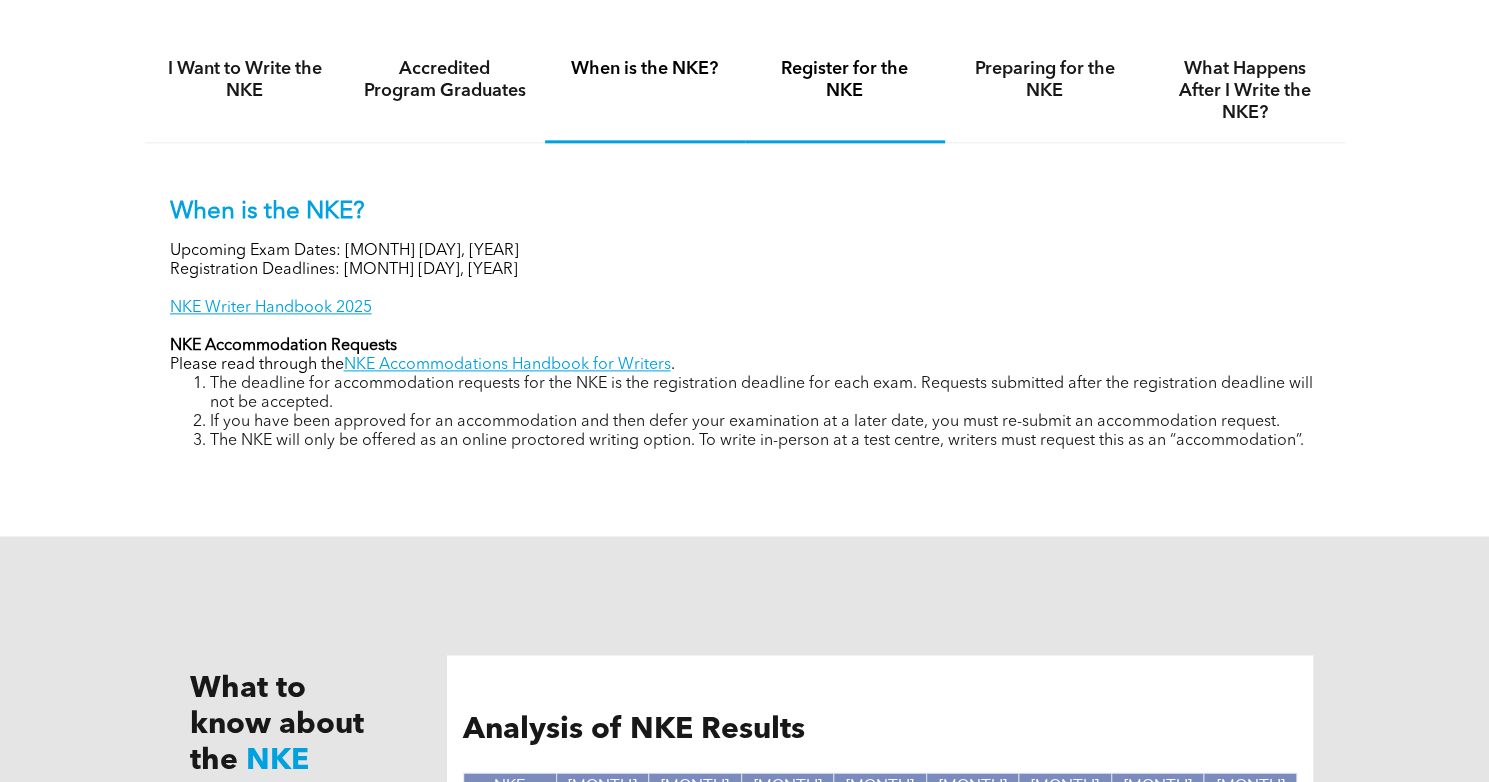 click on "Register for the NKE" at bounding box center (845, 80) 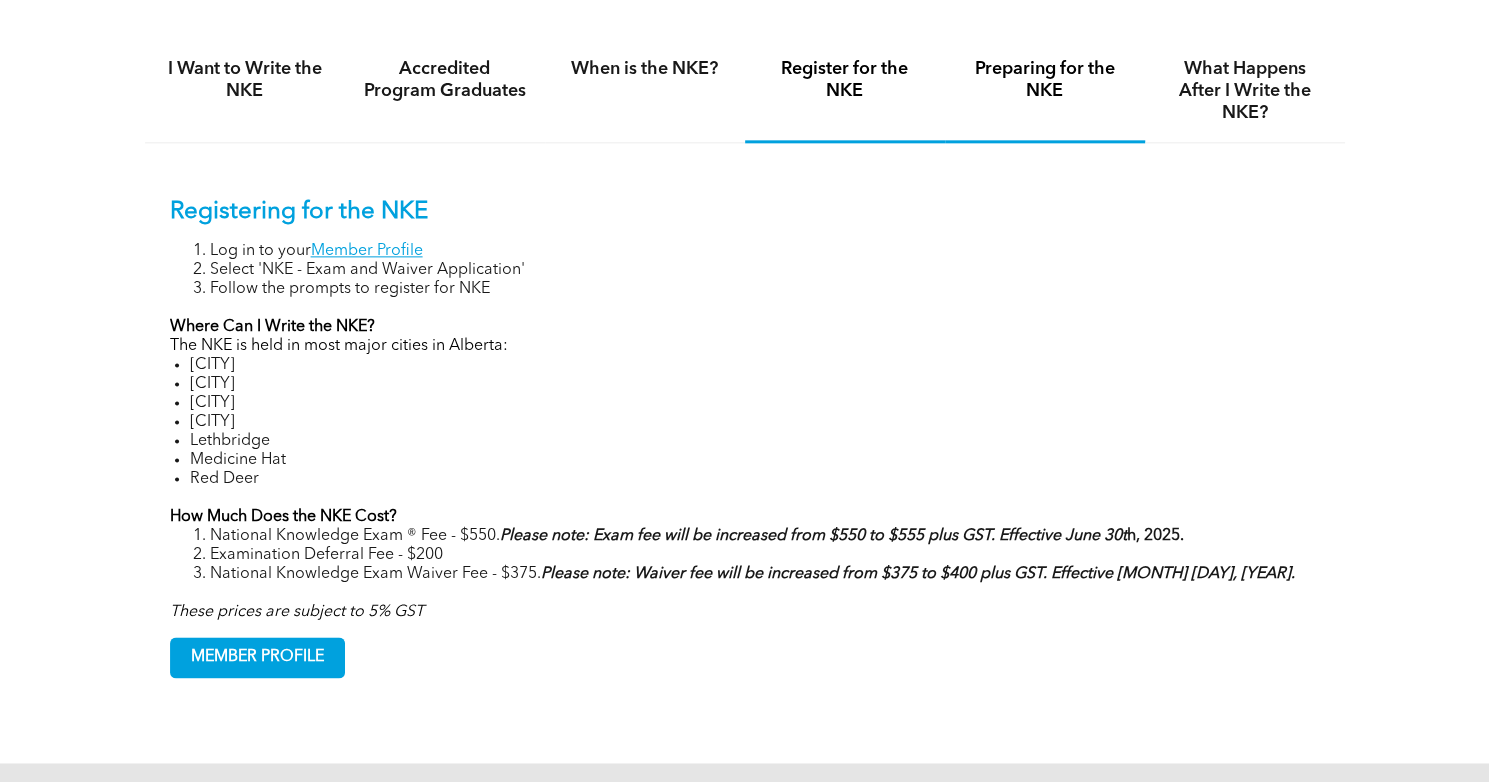 click on "Preparing for the NKE" at bounding box center [1045, 91] 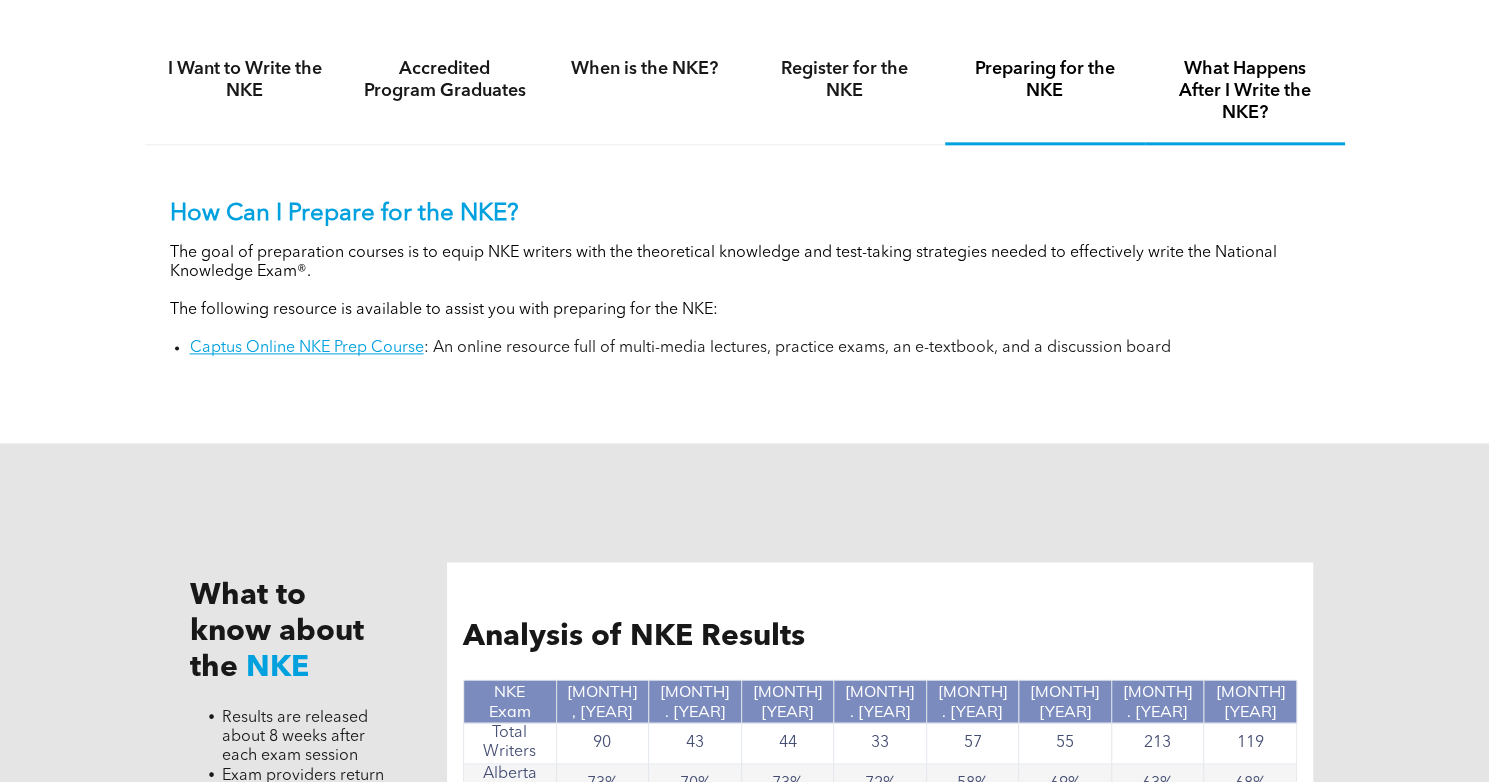 click on "What Happens After I Write the NKE?" at bounding box center (1245, 91) 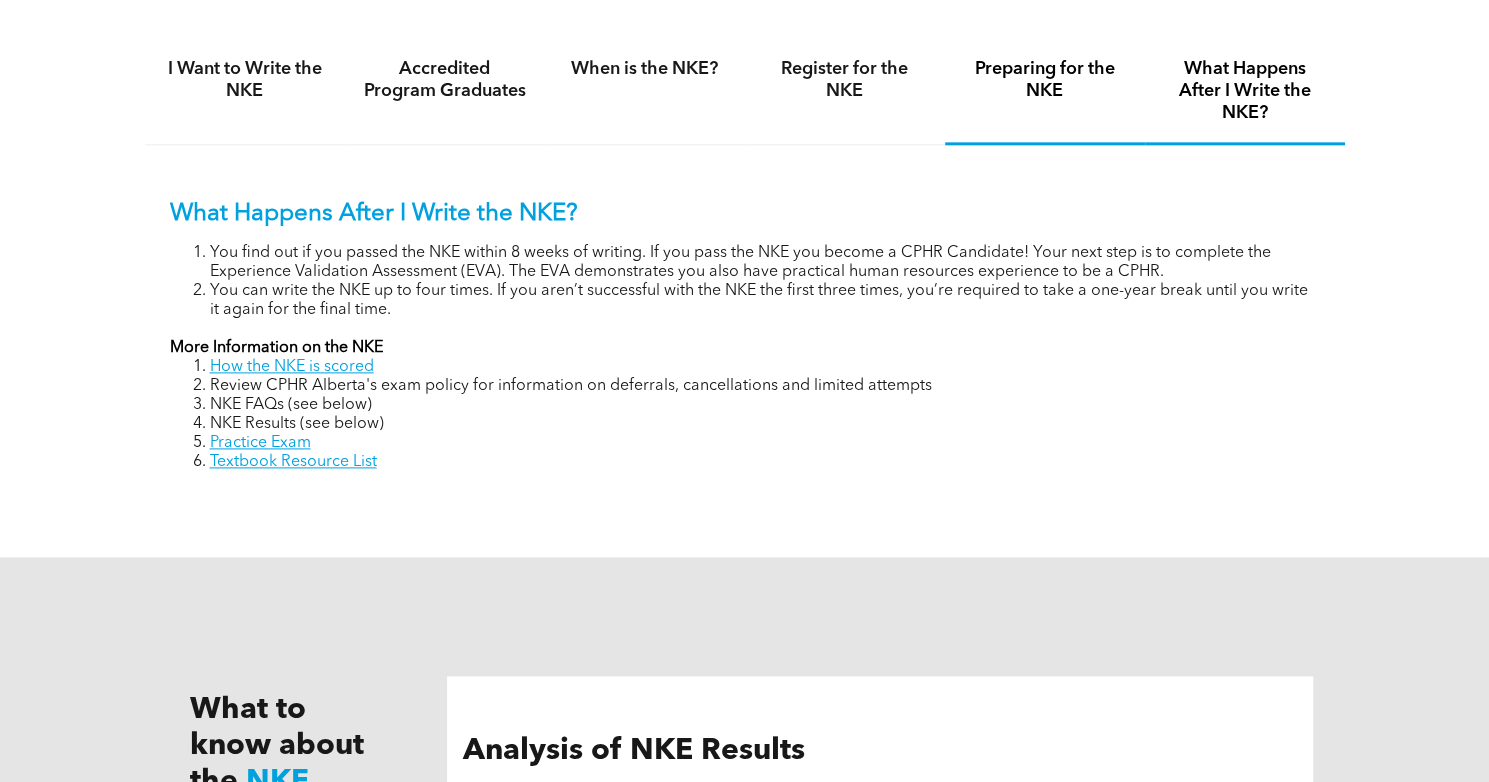 click on "Preparing for the NKE" at bounding box center [1045, 80] 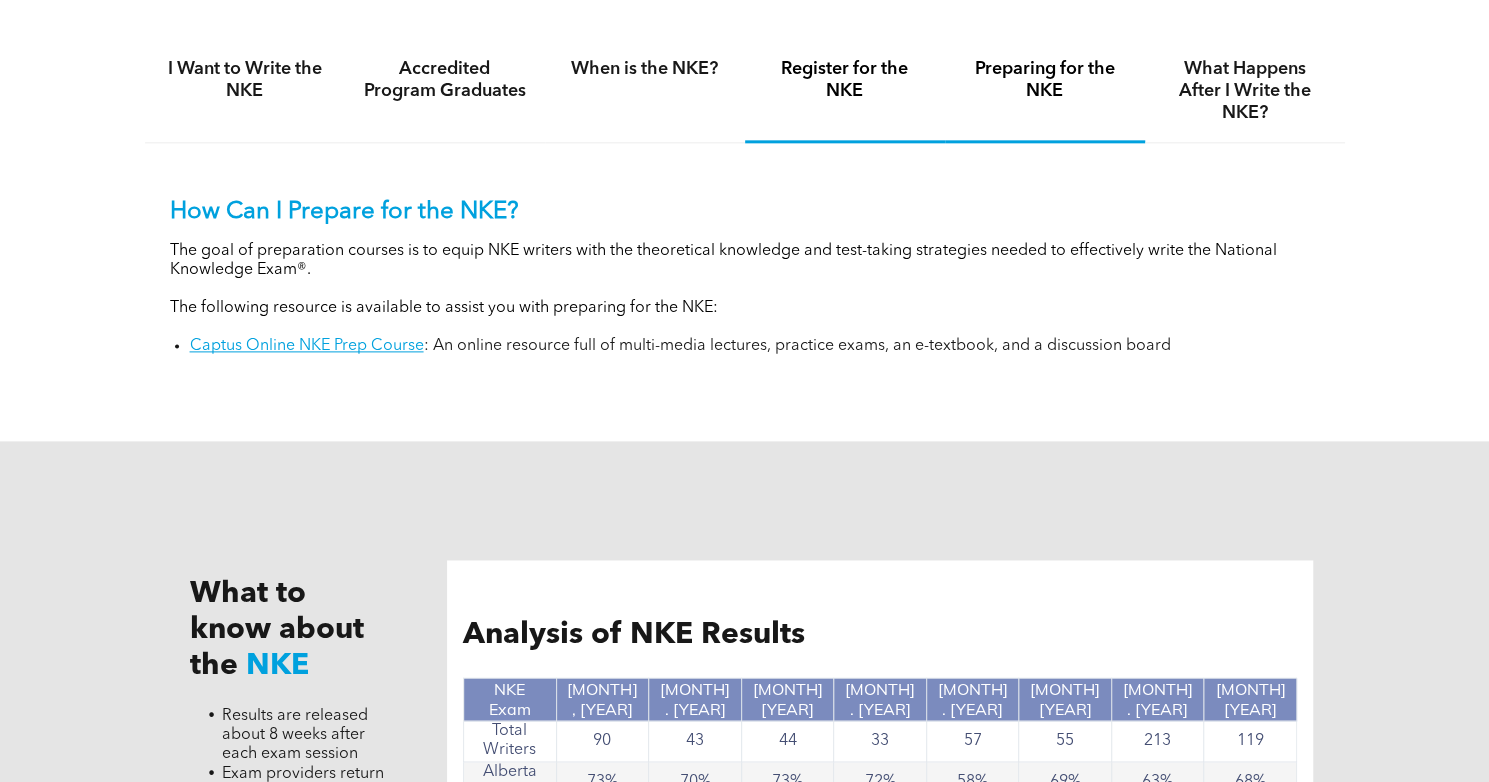 click on "Register for the NKE" at bounding box center [845, 80] 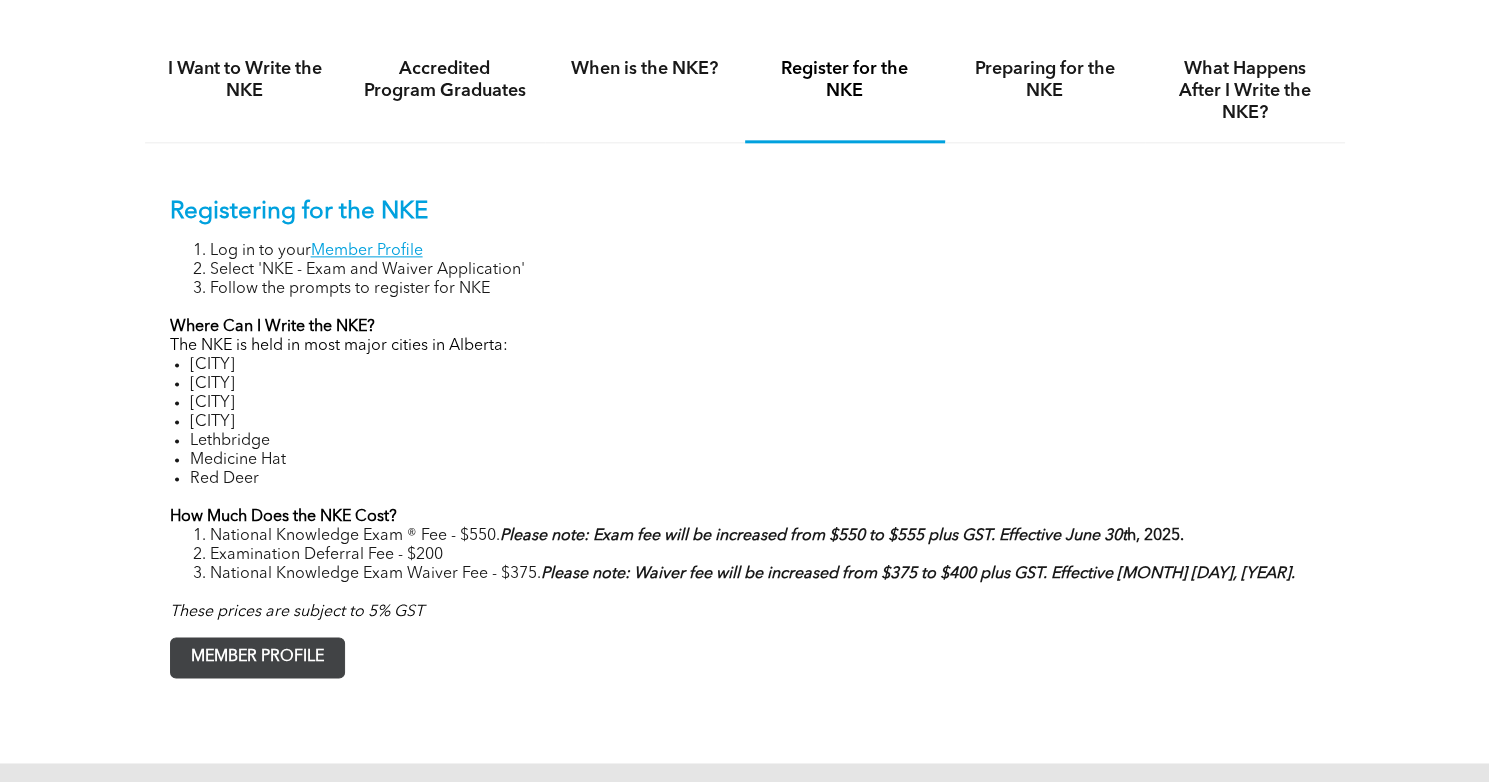 click on "MEMBER PROFILE" at bounding box center (257, 657) 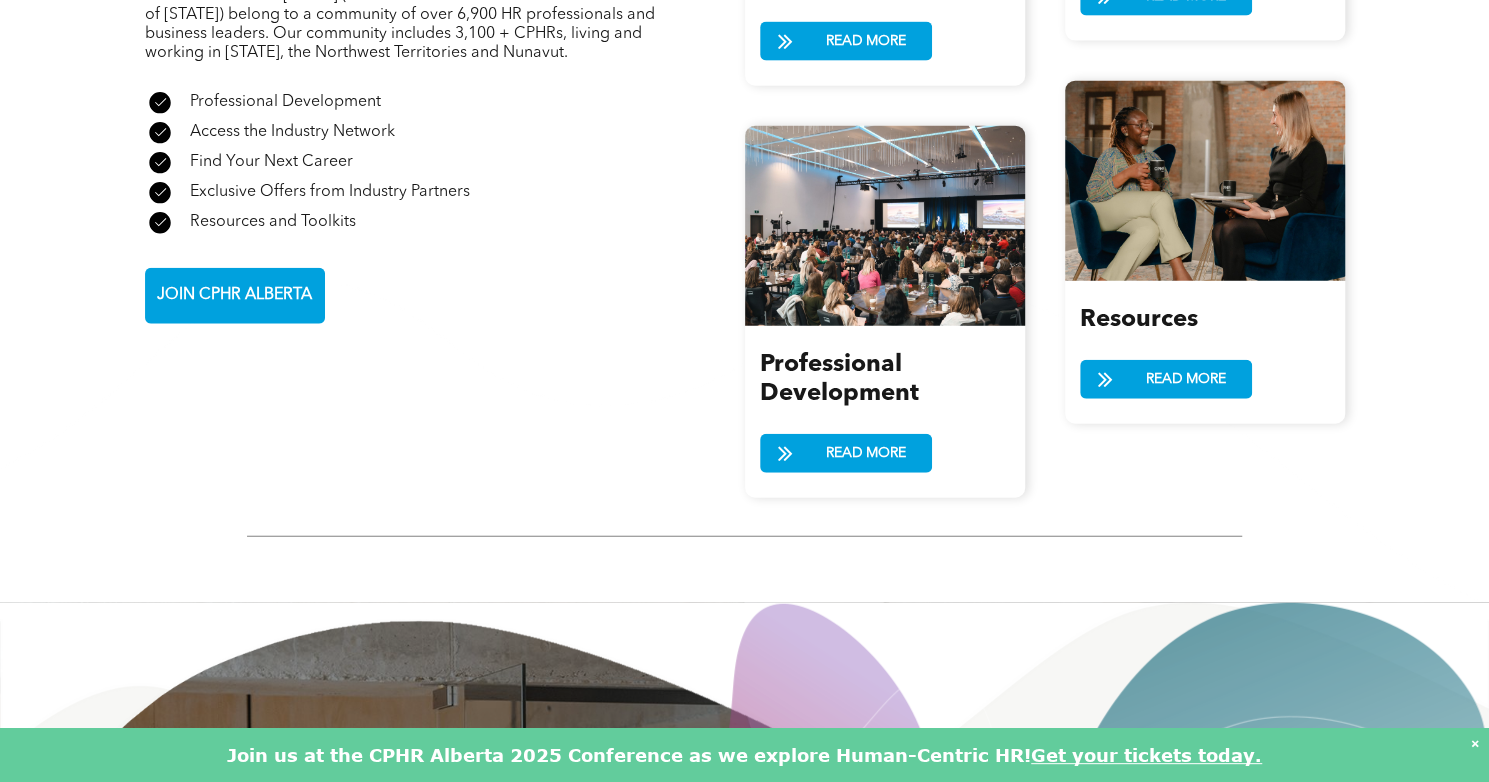 scroll, scrollTop: 2700, scrollLeft: 0, axis: vertical 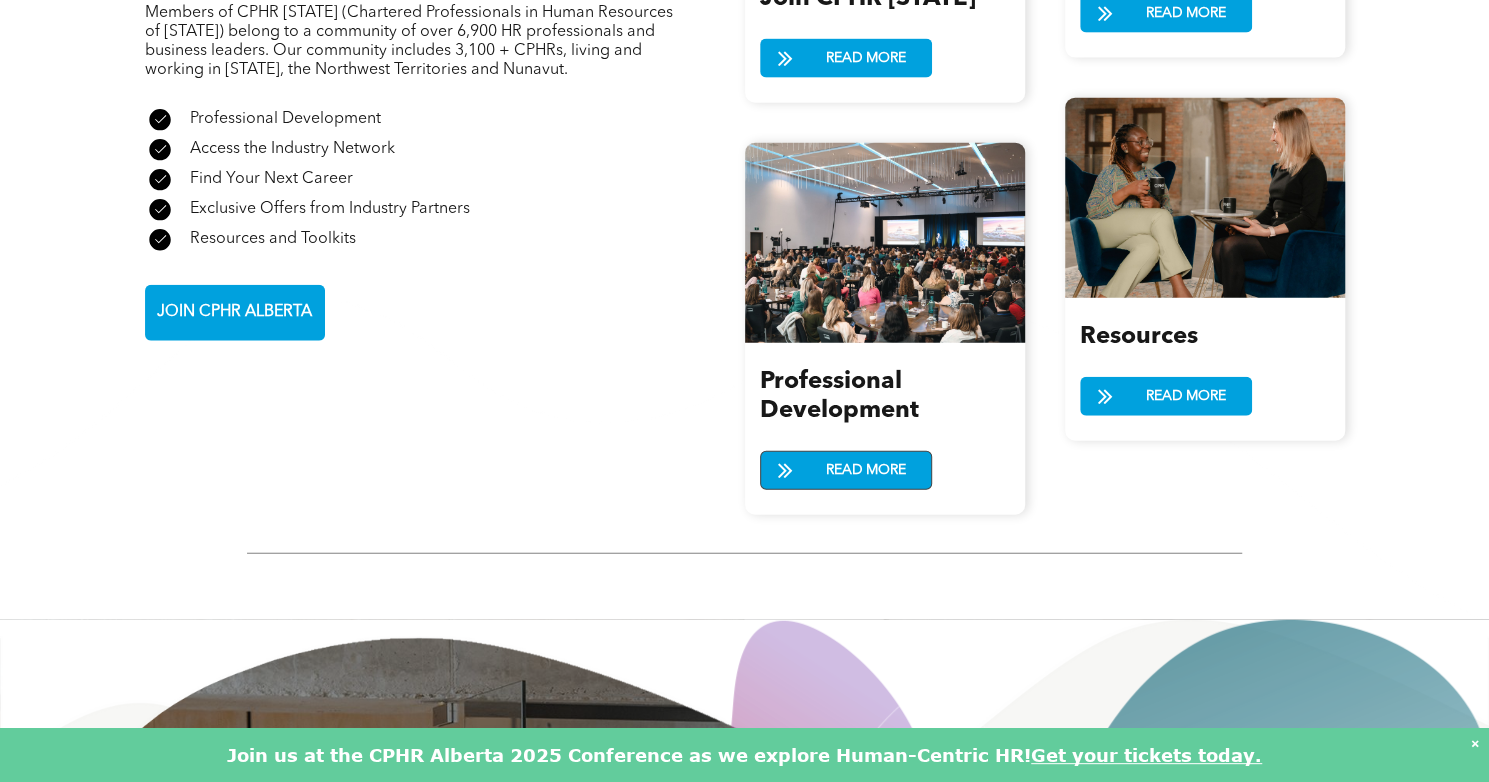click on "READ MORE" at bounding box center (866, 470) 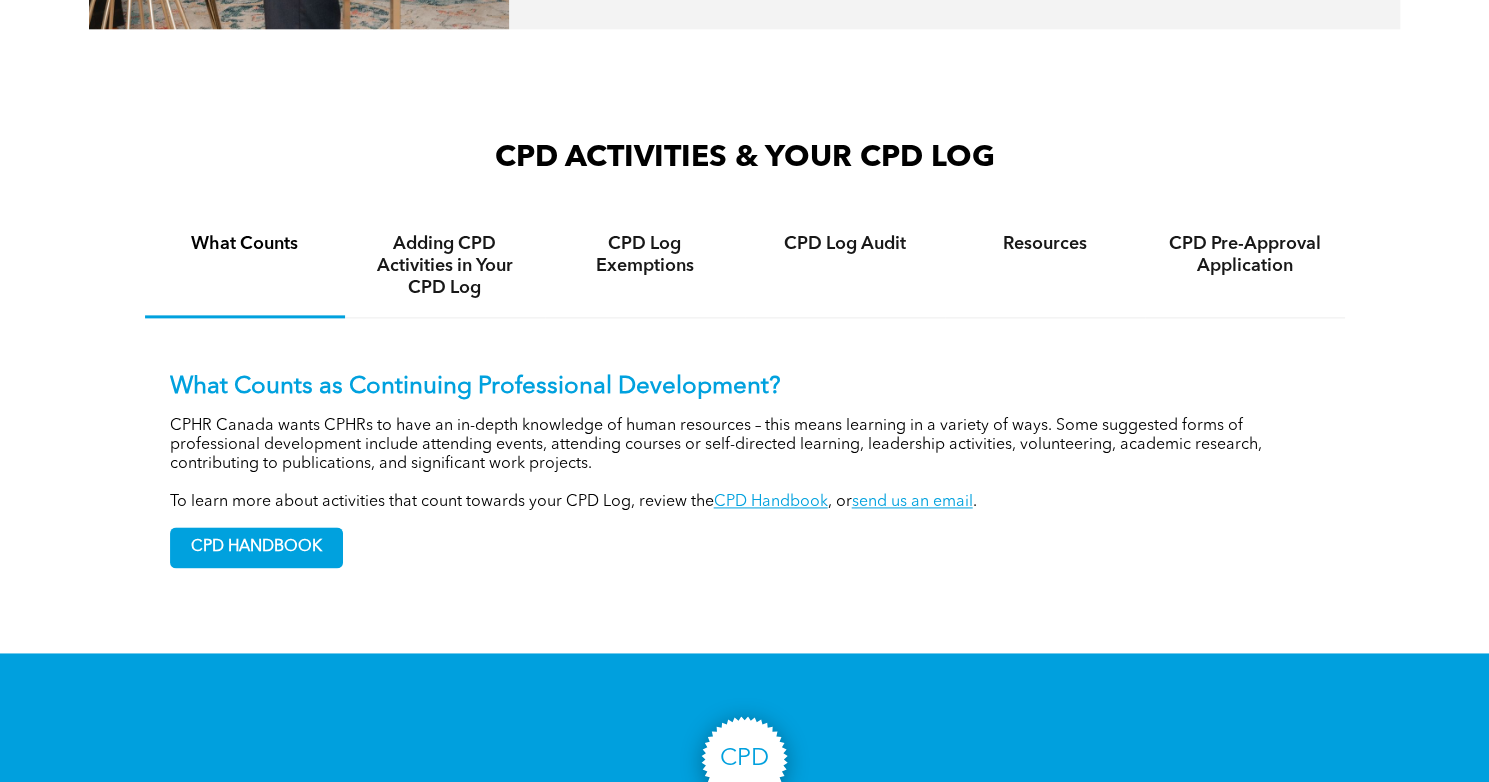 scroll, scrollTop: 1400, scrollLeft: 0, axis: vertical 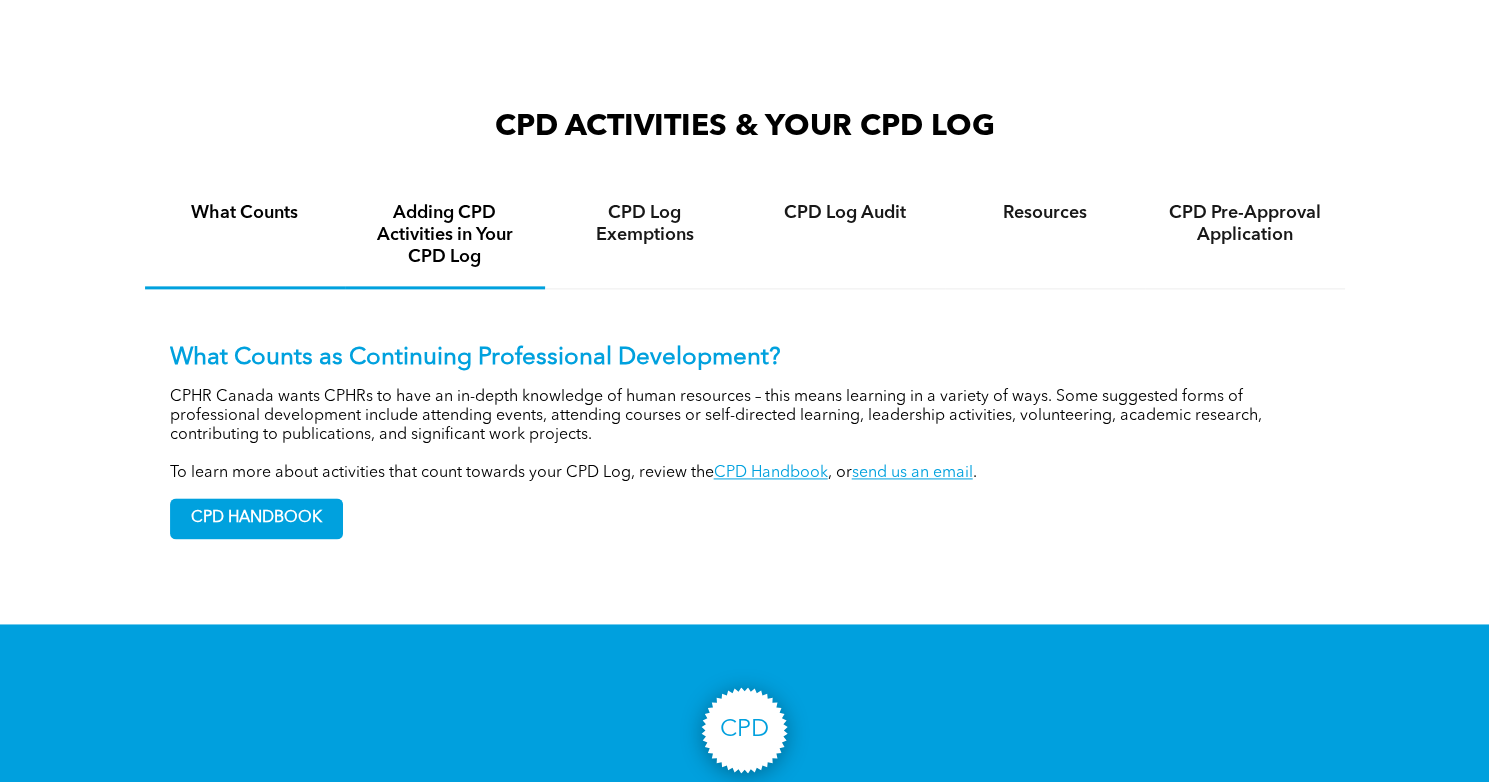 click on "Adding CPD Activities in Your CPD Log" at bounding box center (445, 235) 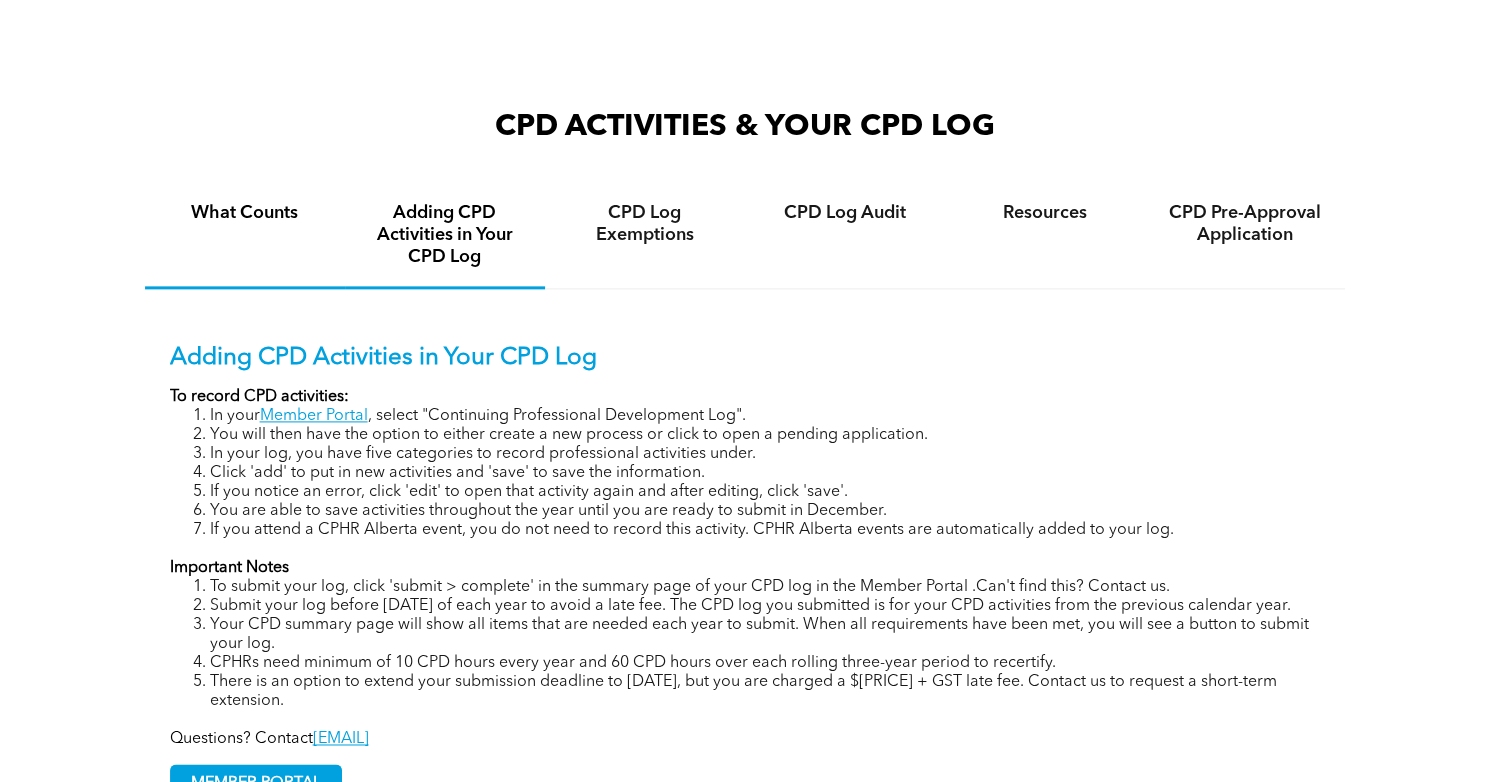 click on "What Counts" at bounding box center (245, 213) 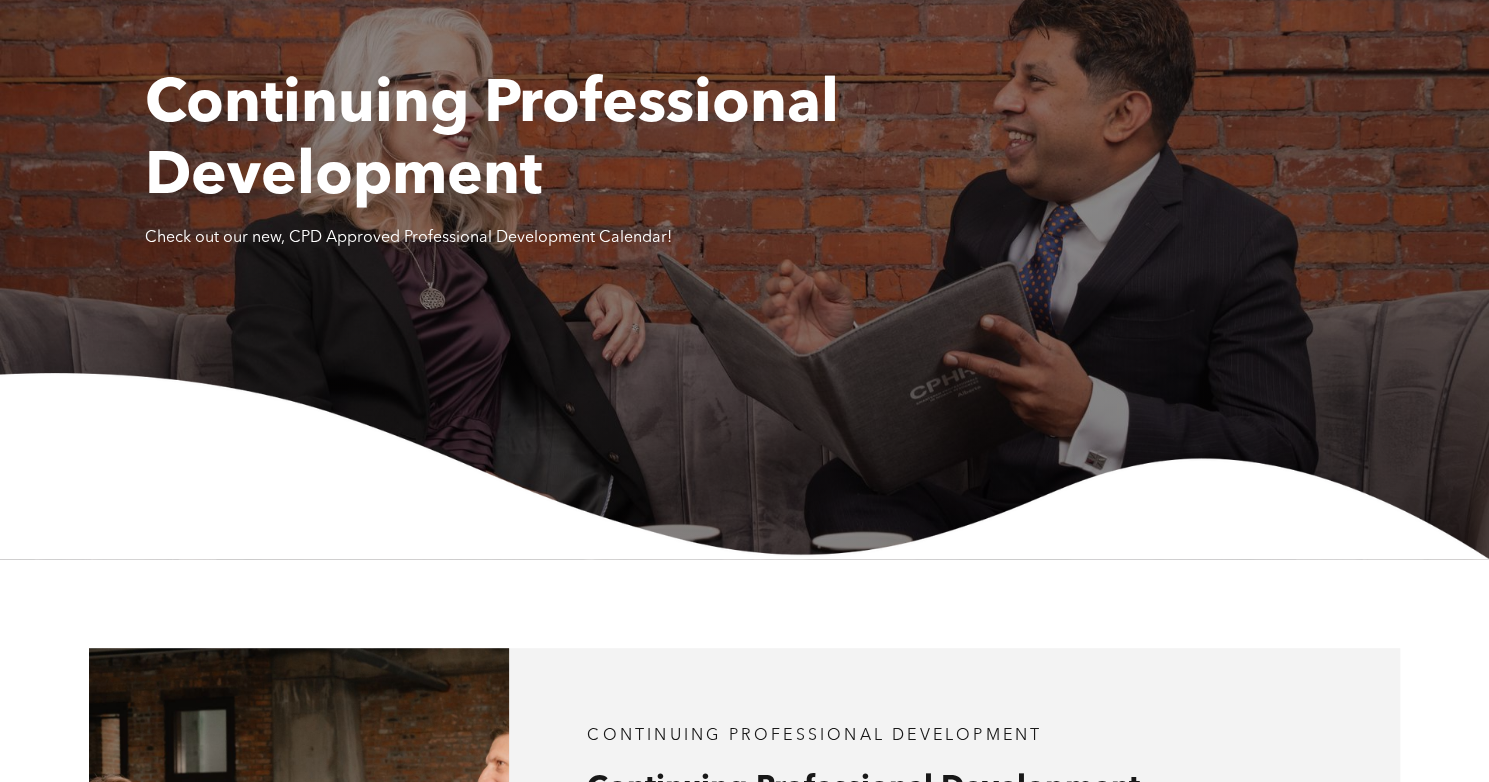 scroll, scrollTop: 0, scrollLeft: 0, axis: both 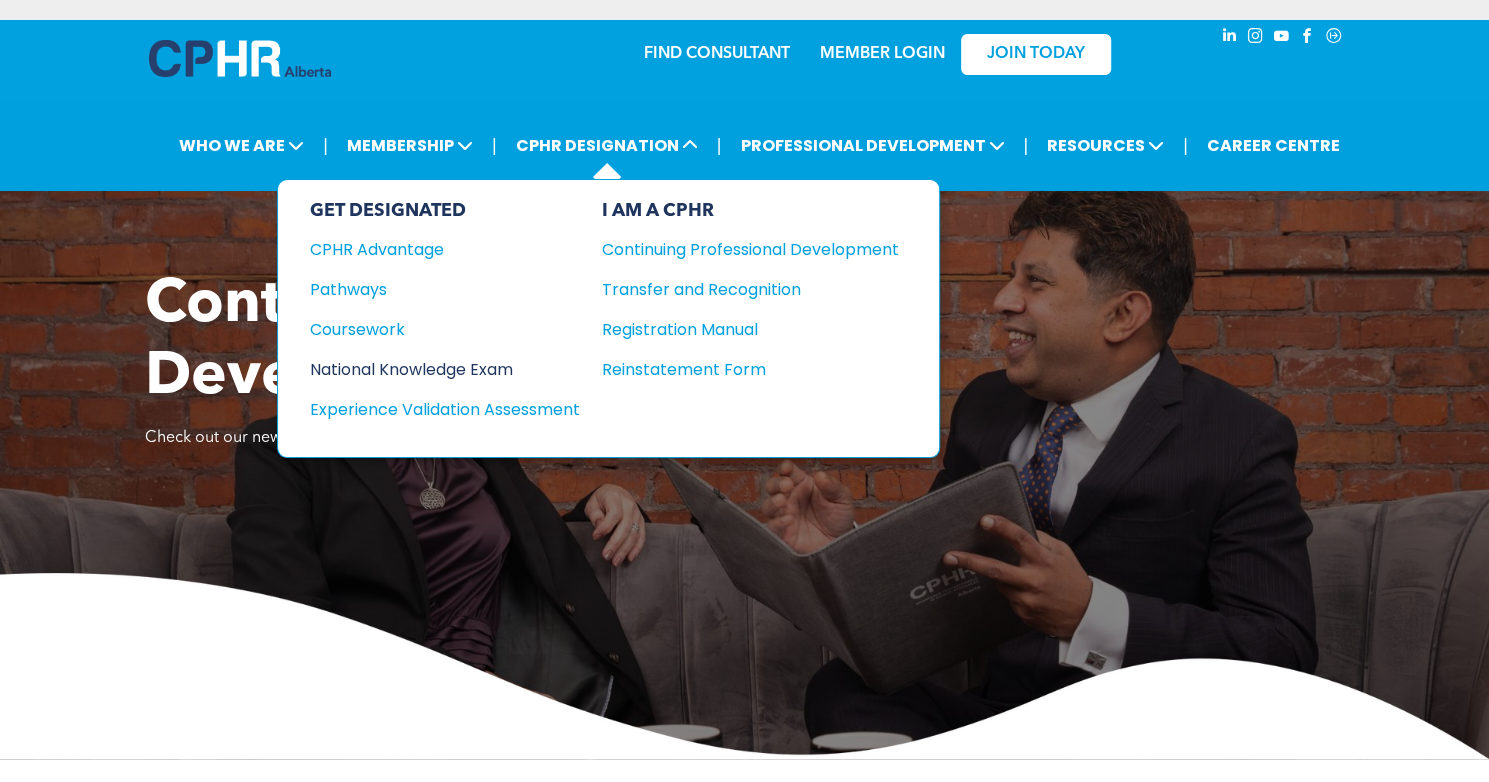 click on "National Knowledge Exam" at bounding box center [431, 369] 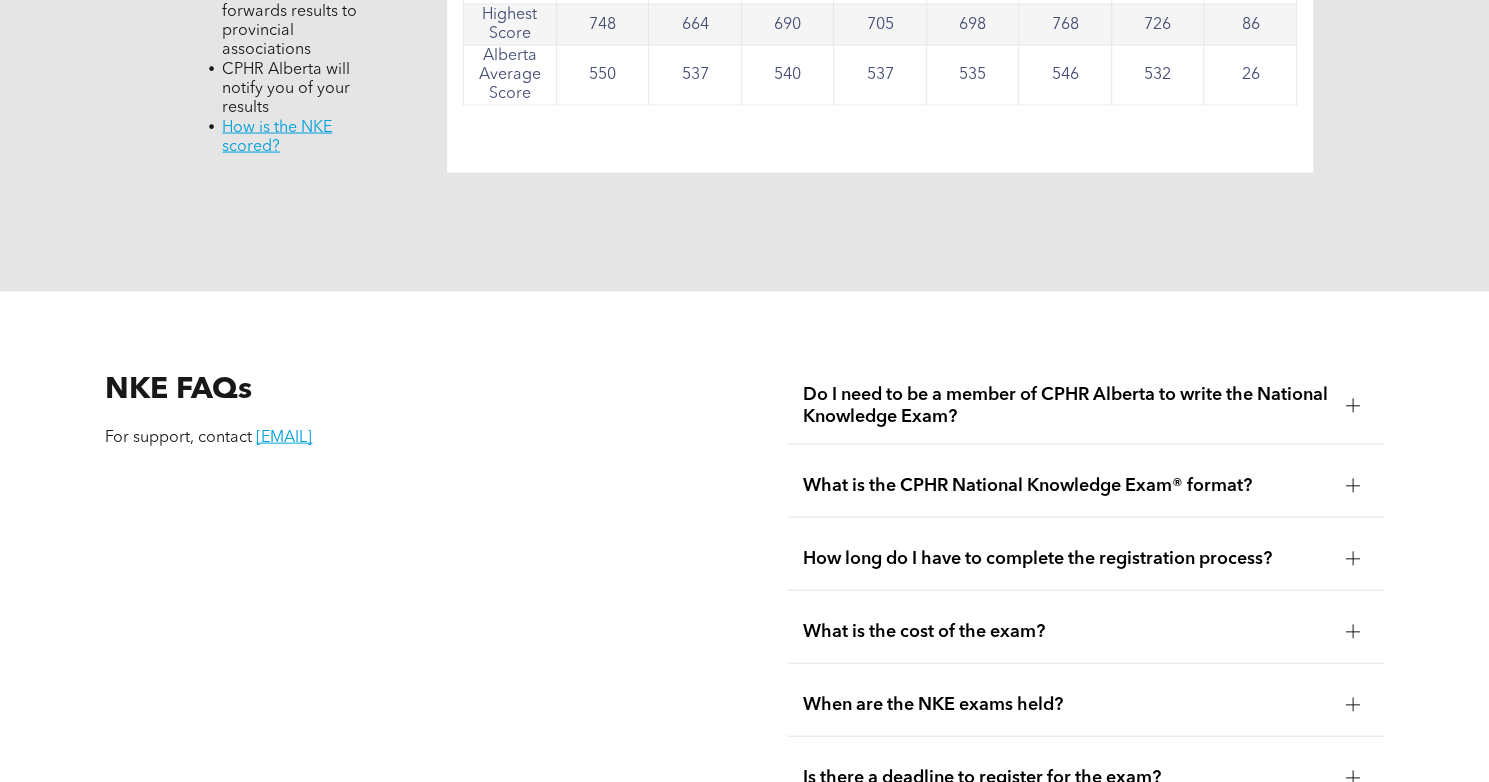 scroll, scrollTop: 2400, scrollLeft: 0, axis: vertical 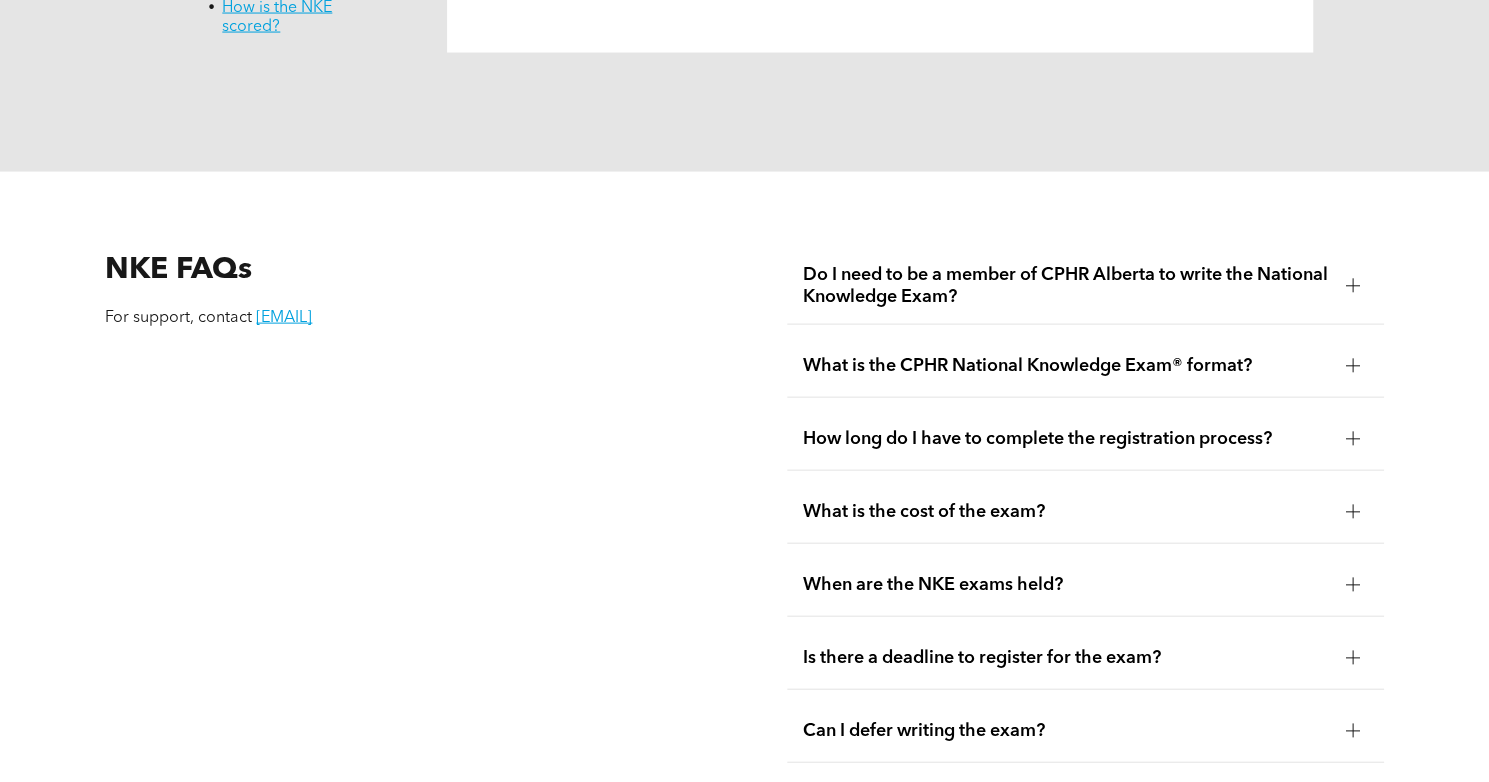 click on "How long do I have to complete the registration process?" at bounding box center [1066, 439] 